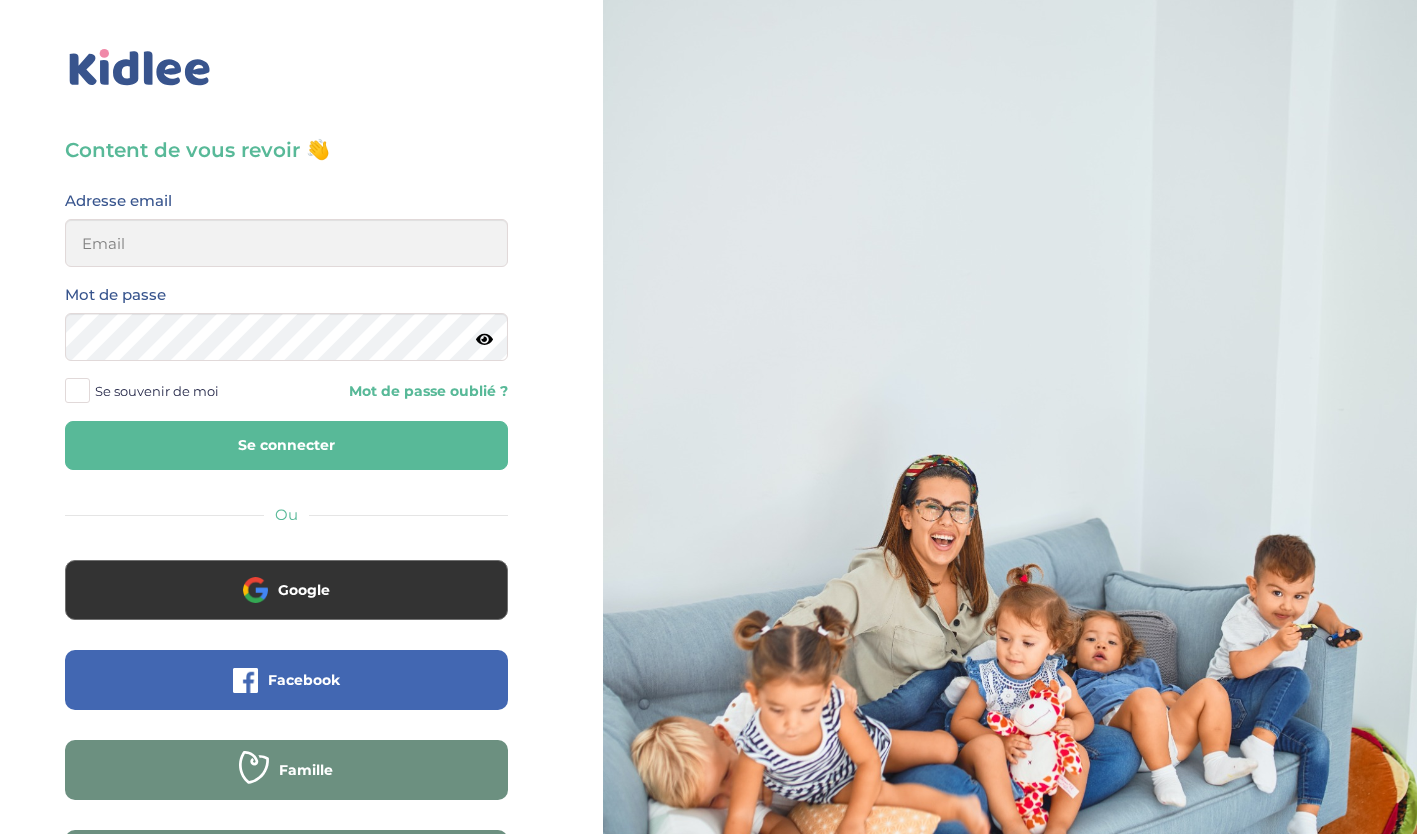 scroll, scrollTop: 0, scrollLeft: 0, axis: both 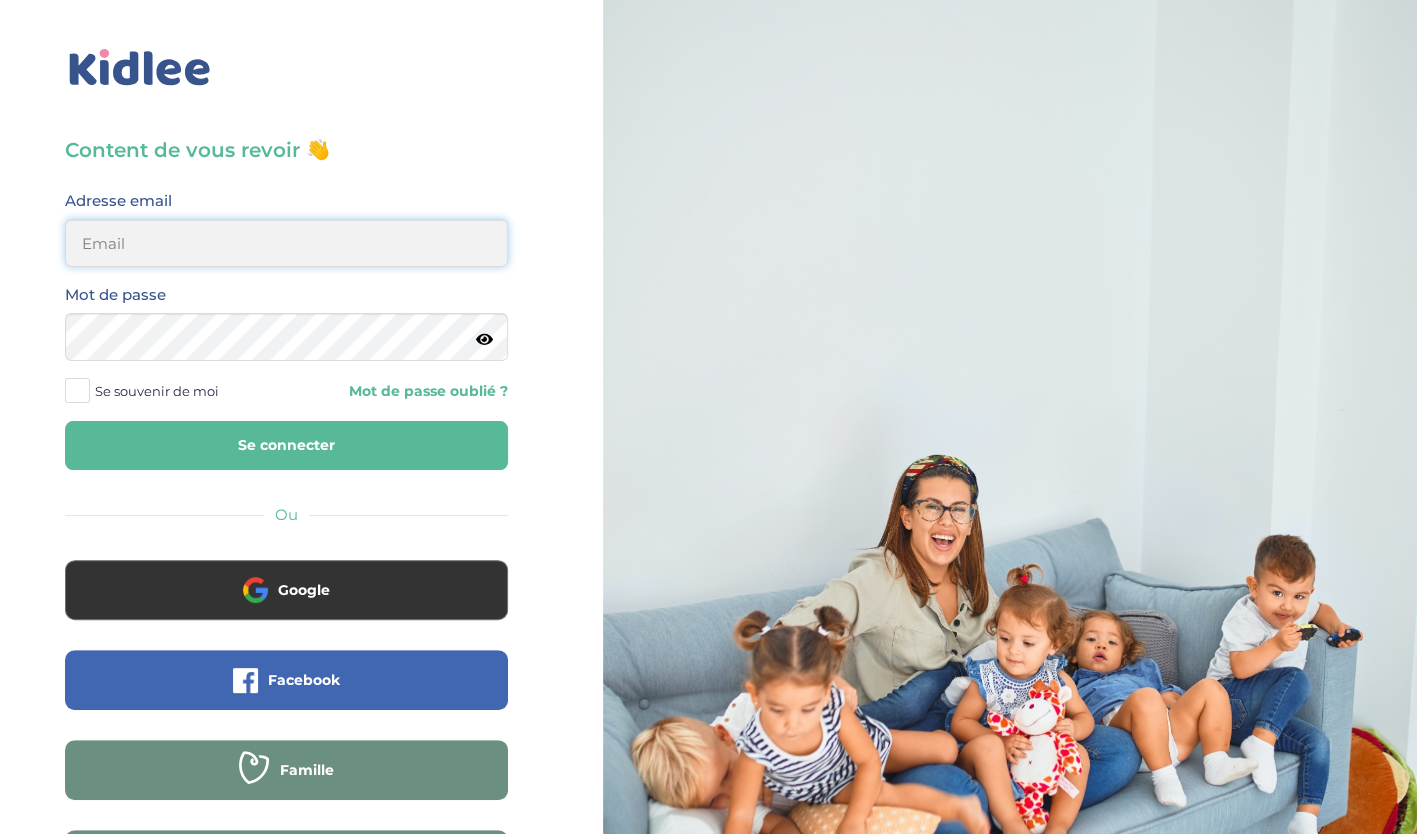 type on "belaidounifarah@gmail.com" 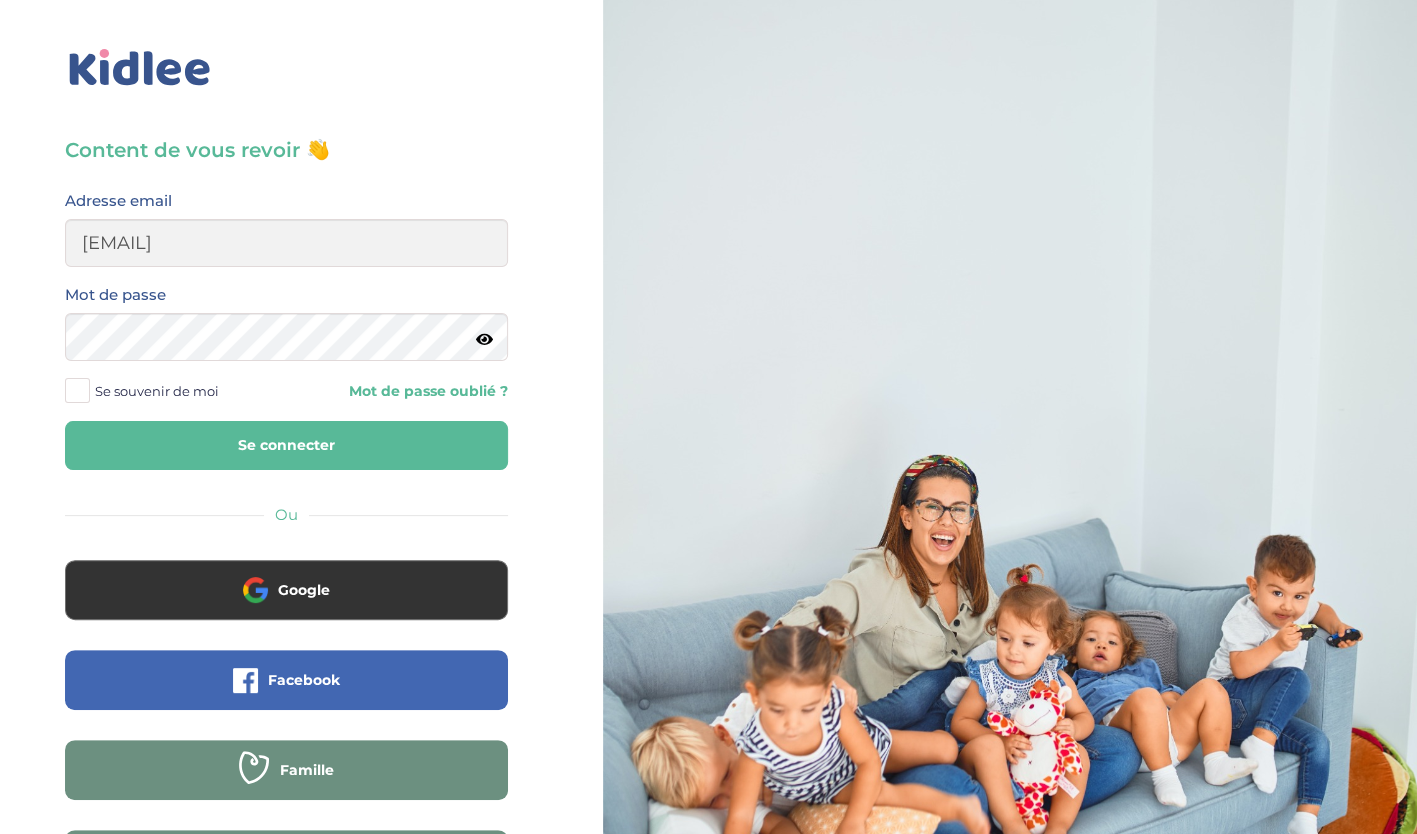 click on "Se souvenir de moi" at bounding box center (157, 391) 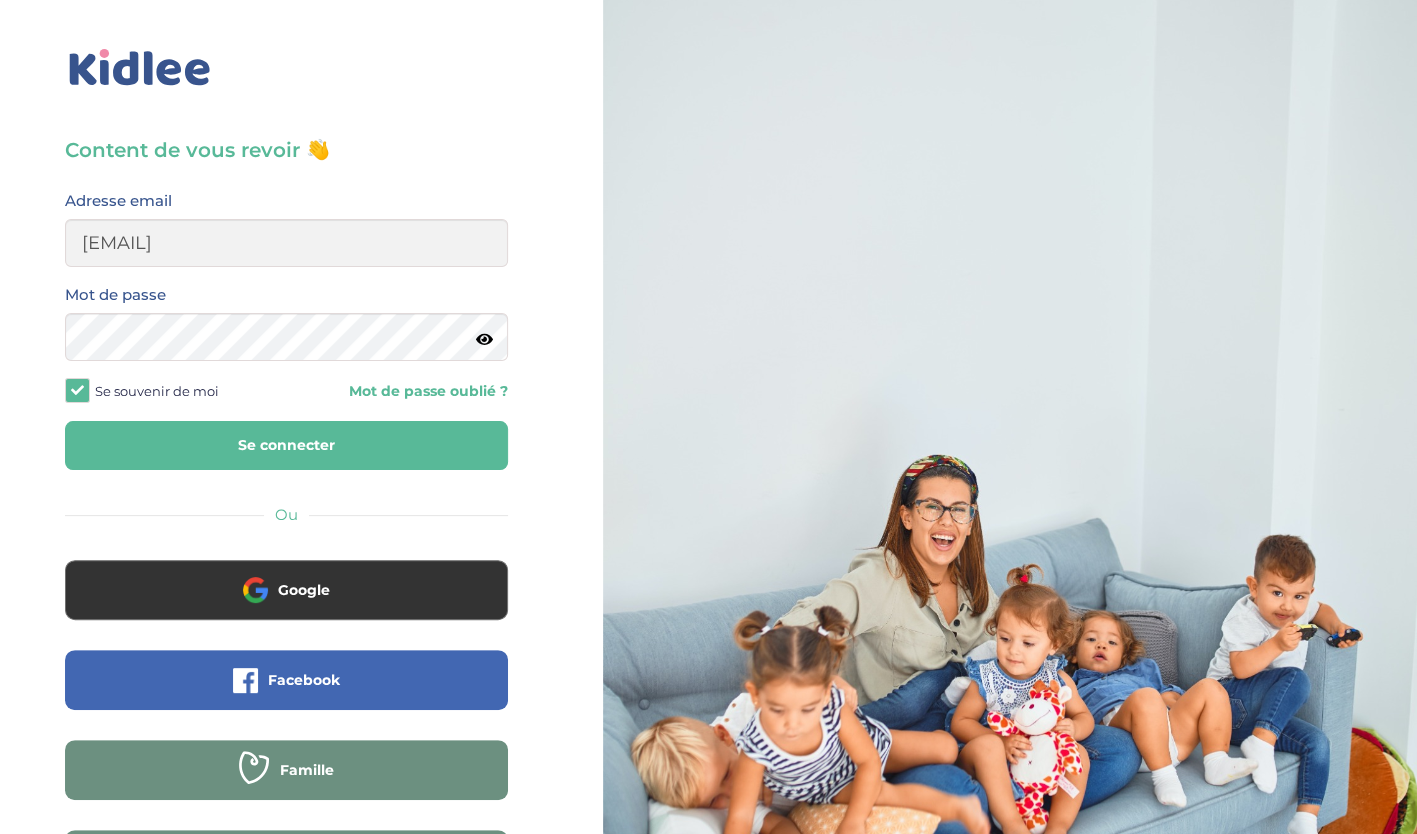 click on "Se connecter" at bounding box center (286, 445) 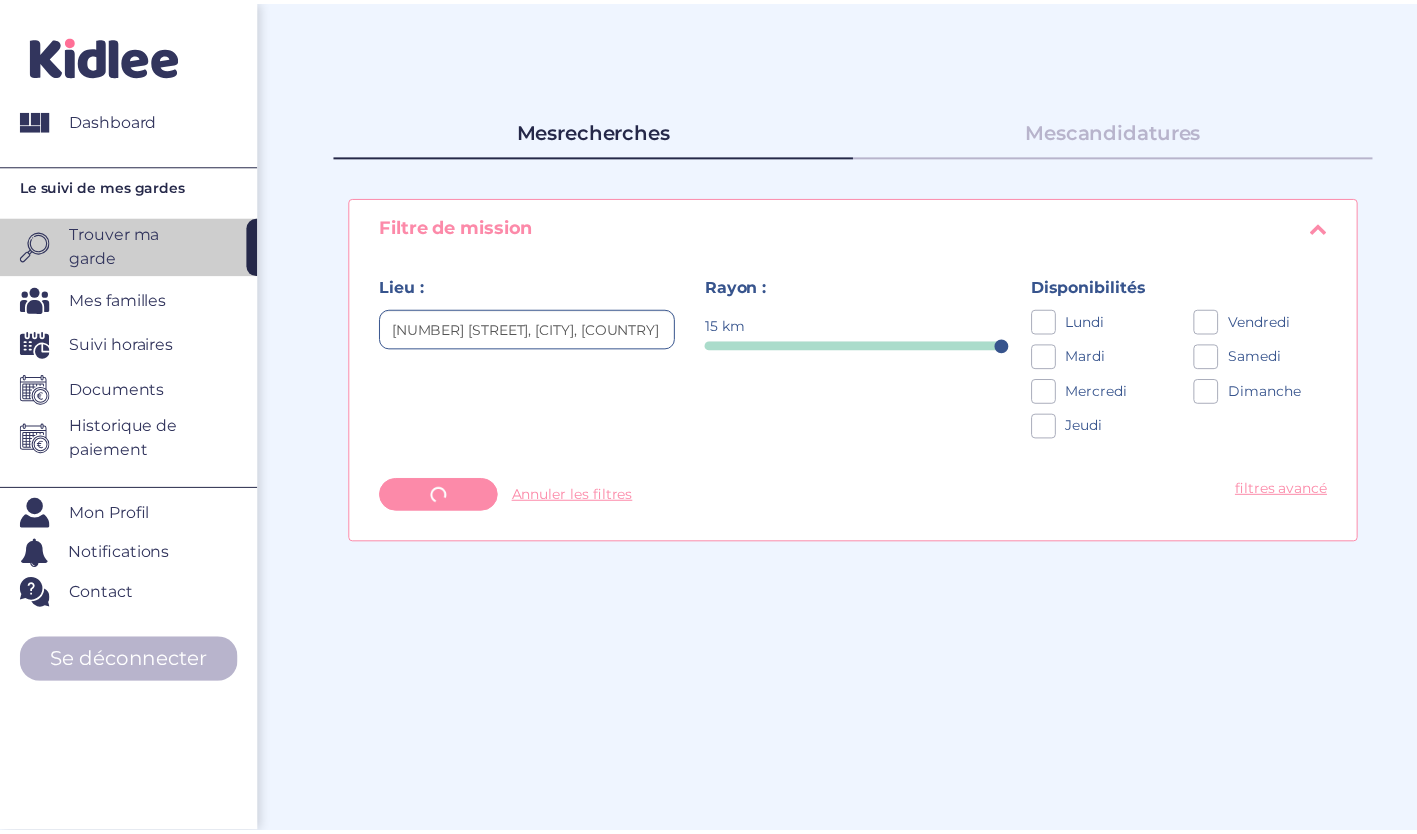 scroll, scrollTop: 0, scrollLeft: 0, axis: both 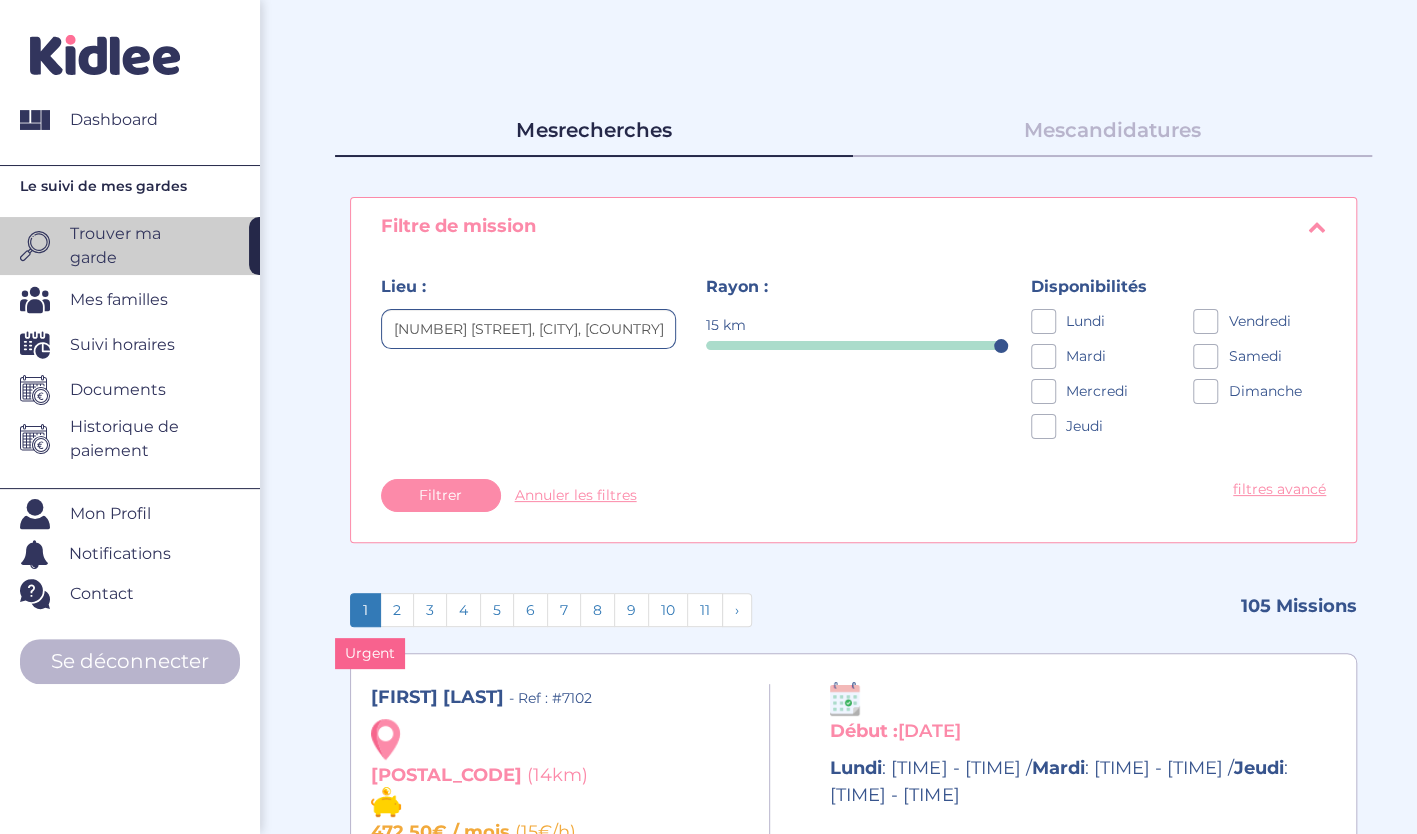 click on "Historique de paiement" at bounding box center (132, 439) 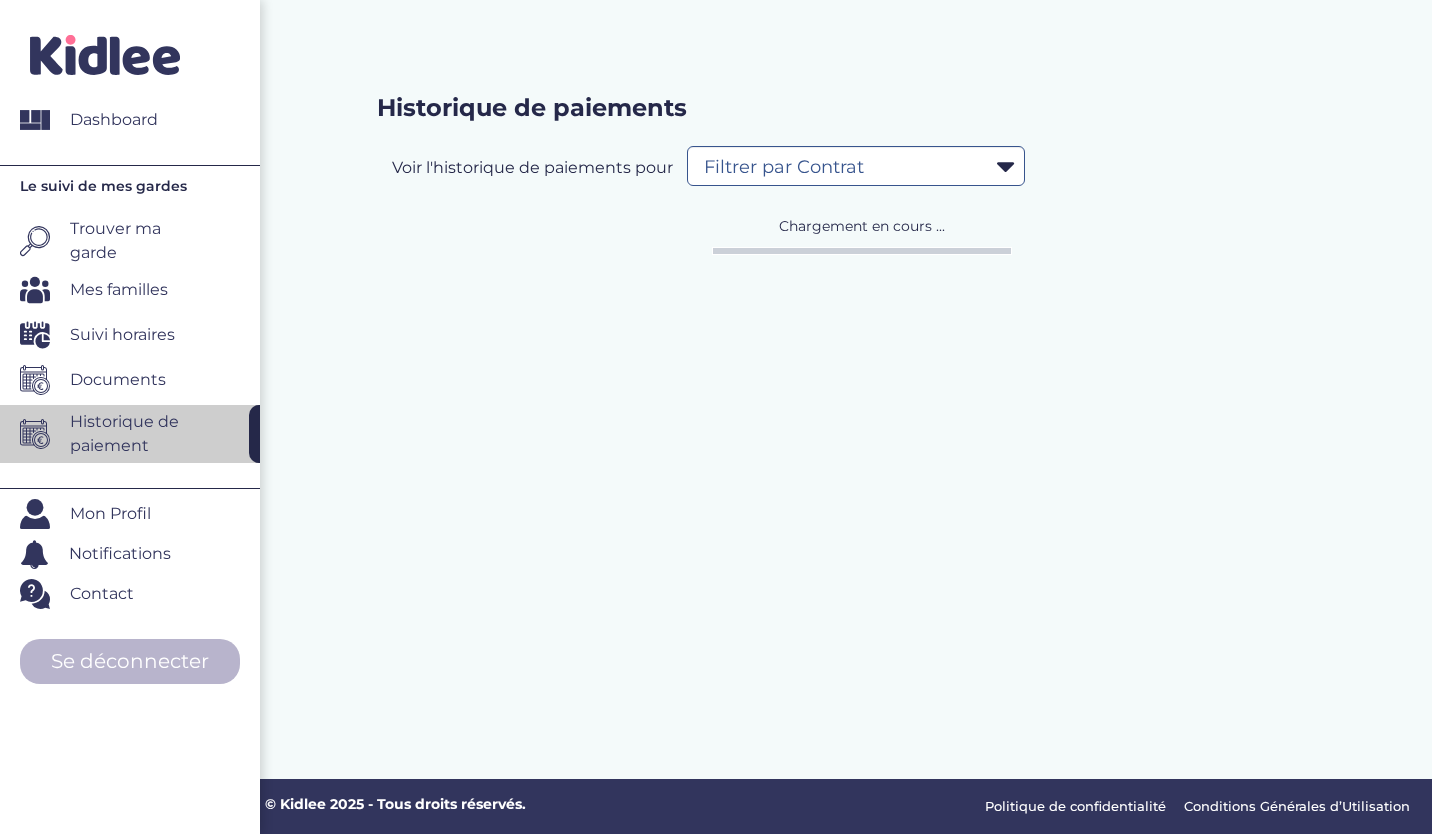 select on "[YEAR]" 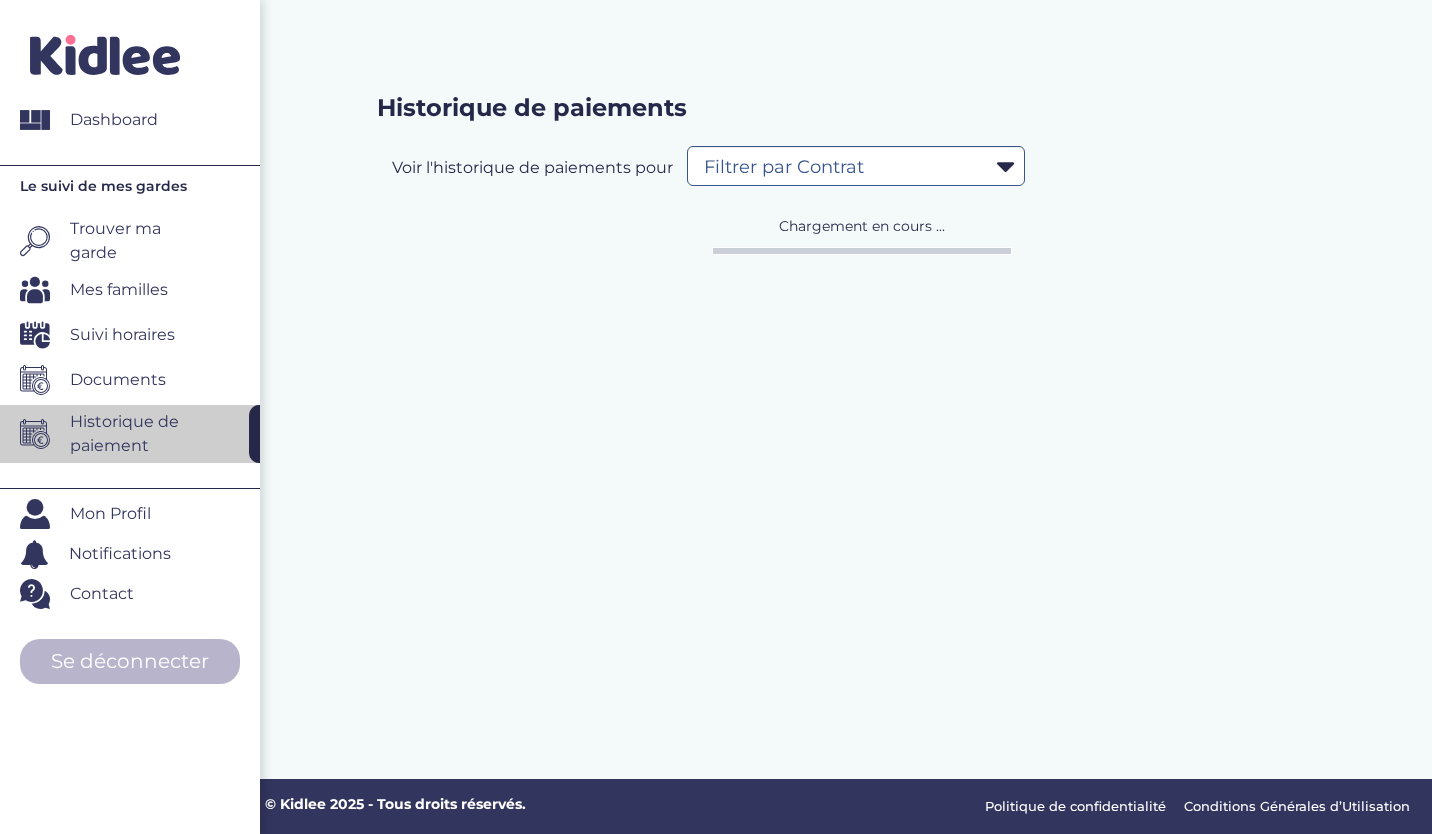 scroll, scrollTop: 0, scrollLeft: 0, axis: both 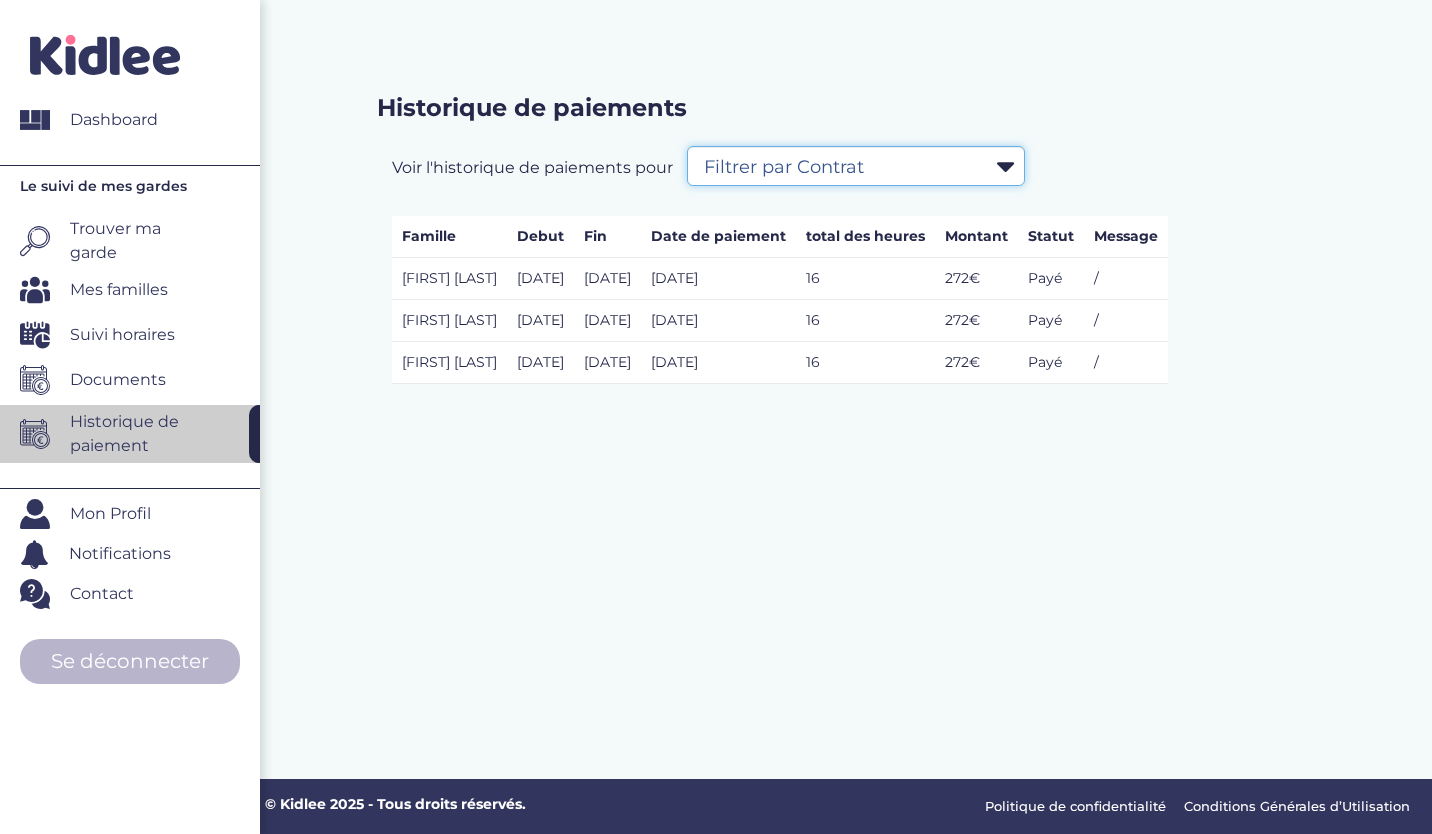 click on "Filtrer par Contrat
[FIRST] [LAST] [ [DATE] - [DATE] ]" at bounding box center [856, 166] 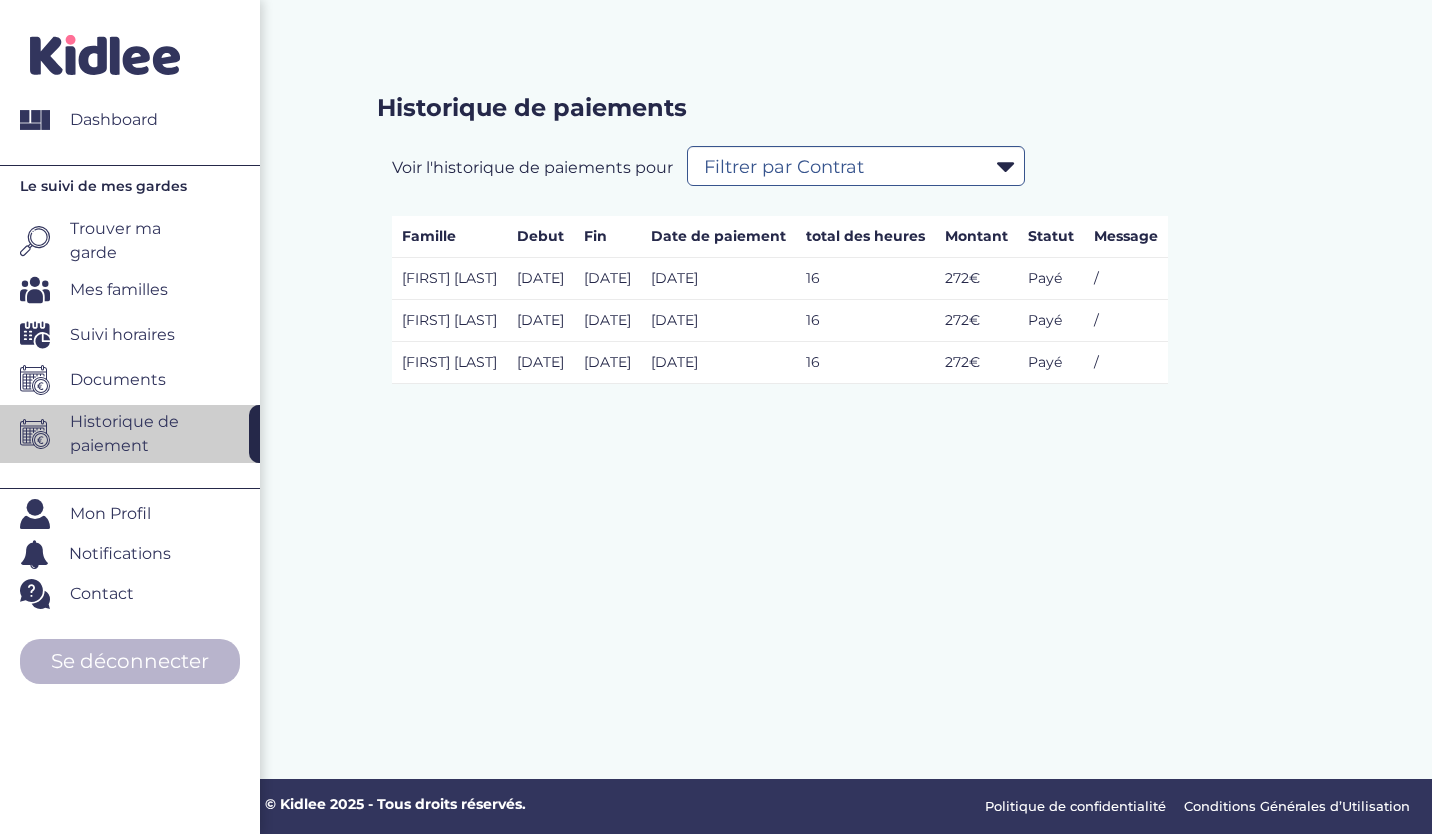click on "Trouver ma garde" at bounding box center (132, 241) 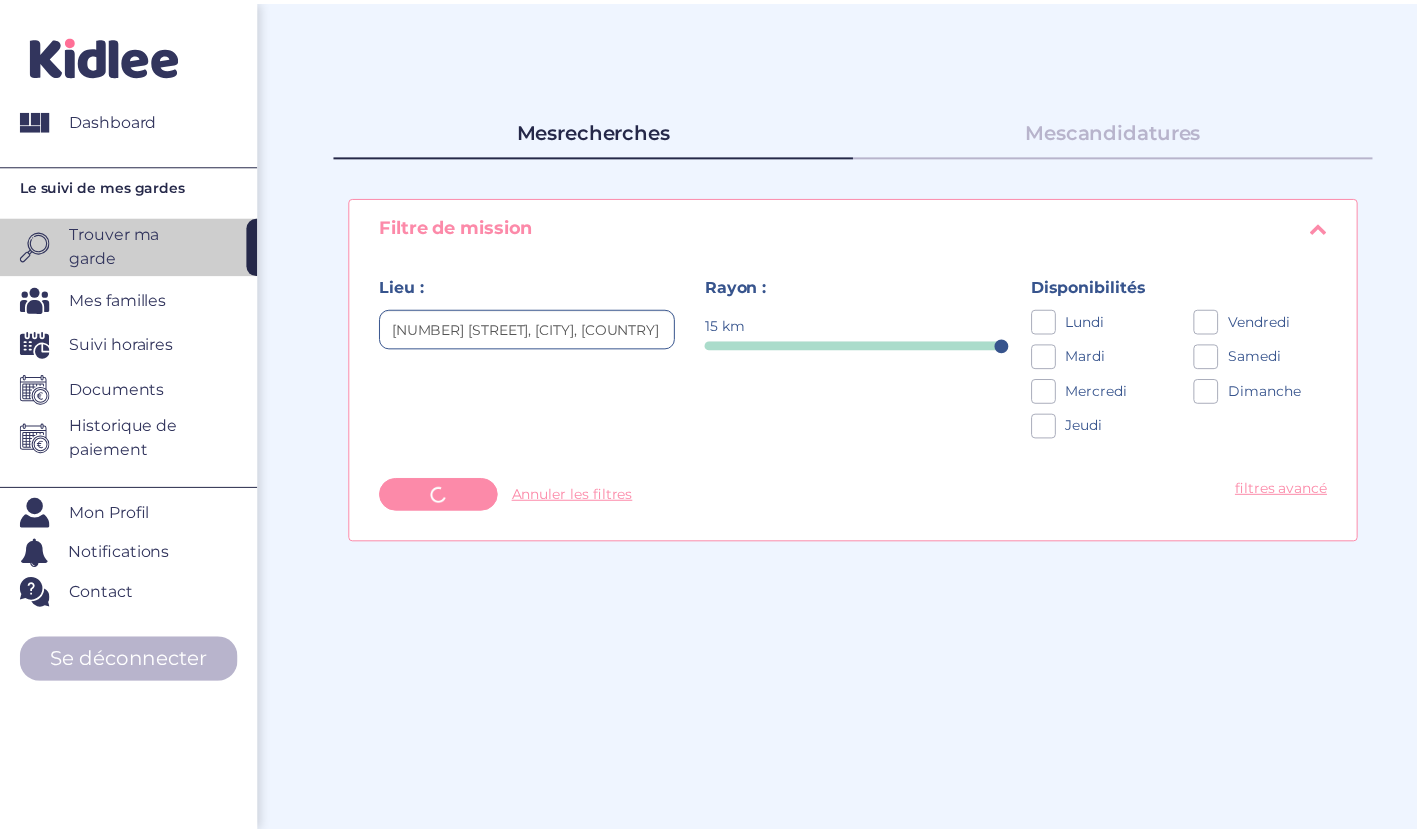 scroll, scrollTop: 0, scrollLeft: 0, axis: both 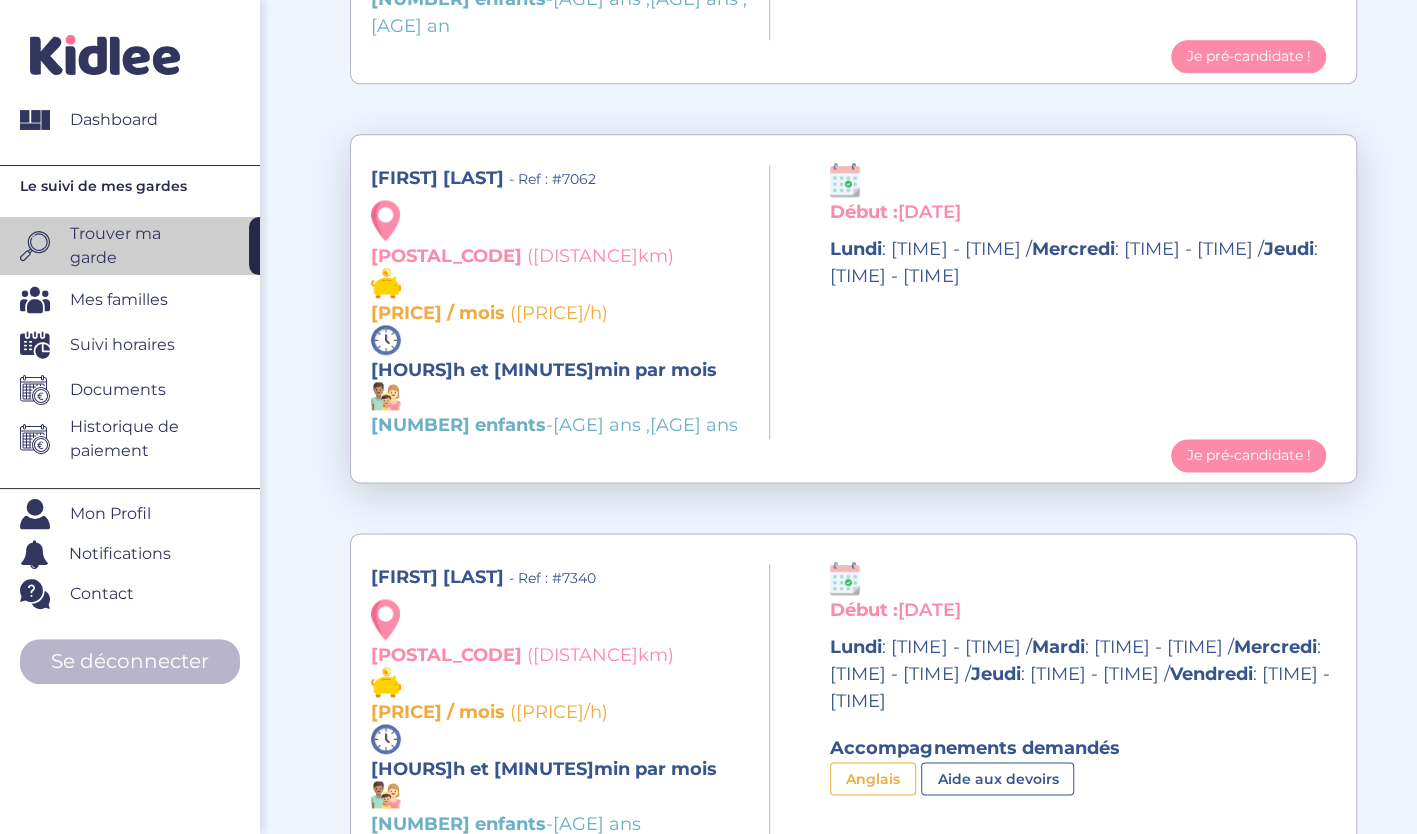 drag, startPoint x: 0, startPoint y: 0, endPoint x: 994, endPoint y: 438, distance: 1086.2228 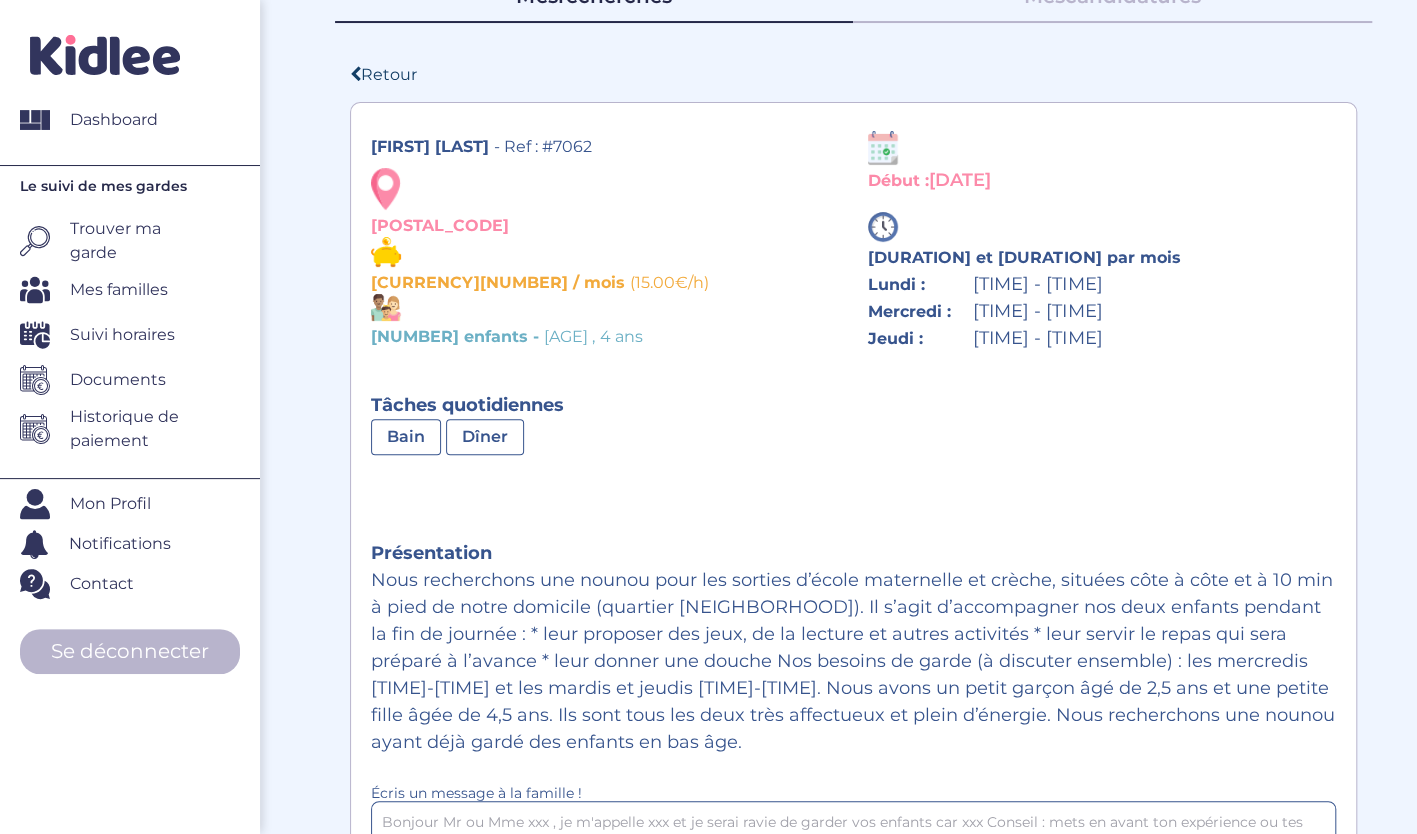 scroll, scrollTop: 0, scrollLeft: 0, axis: both 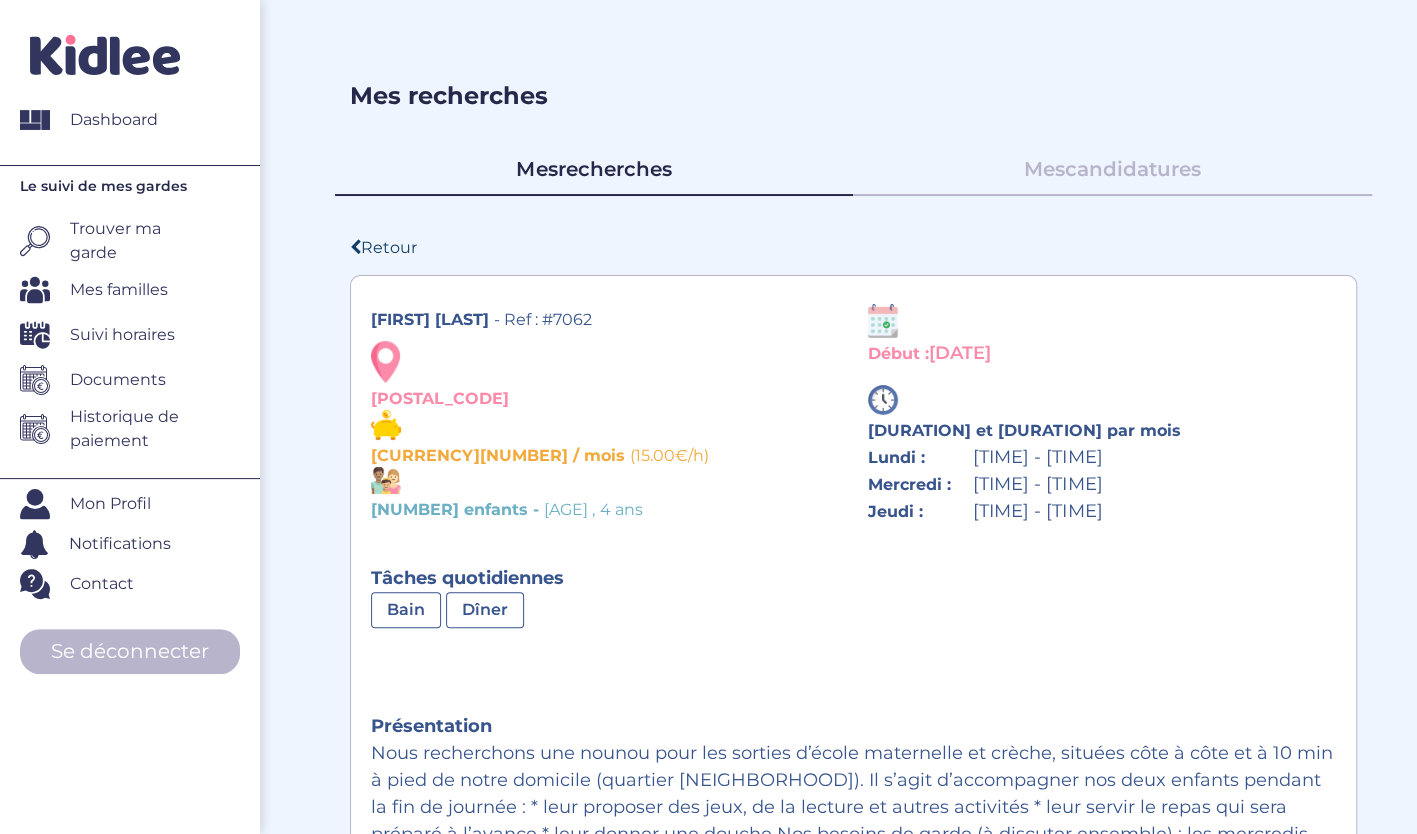 click on "Mes  candidatures" at bounding box center [1112, 169] 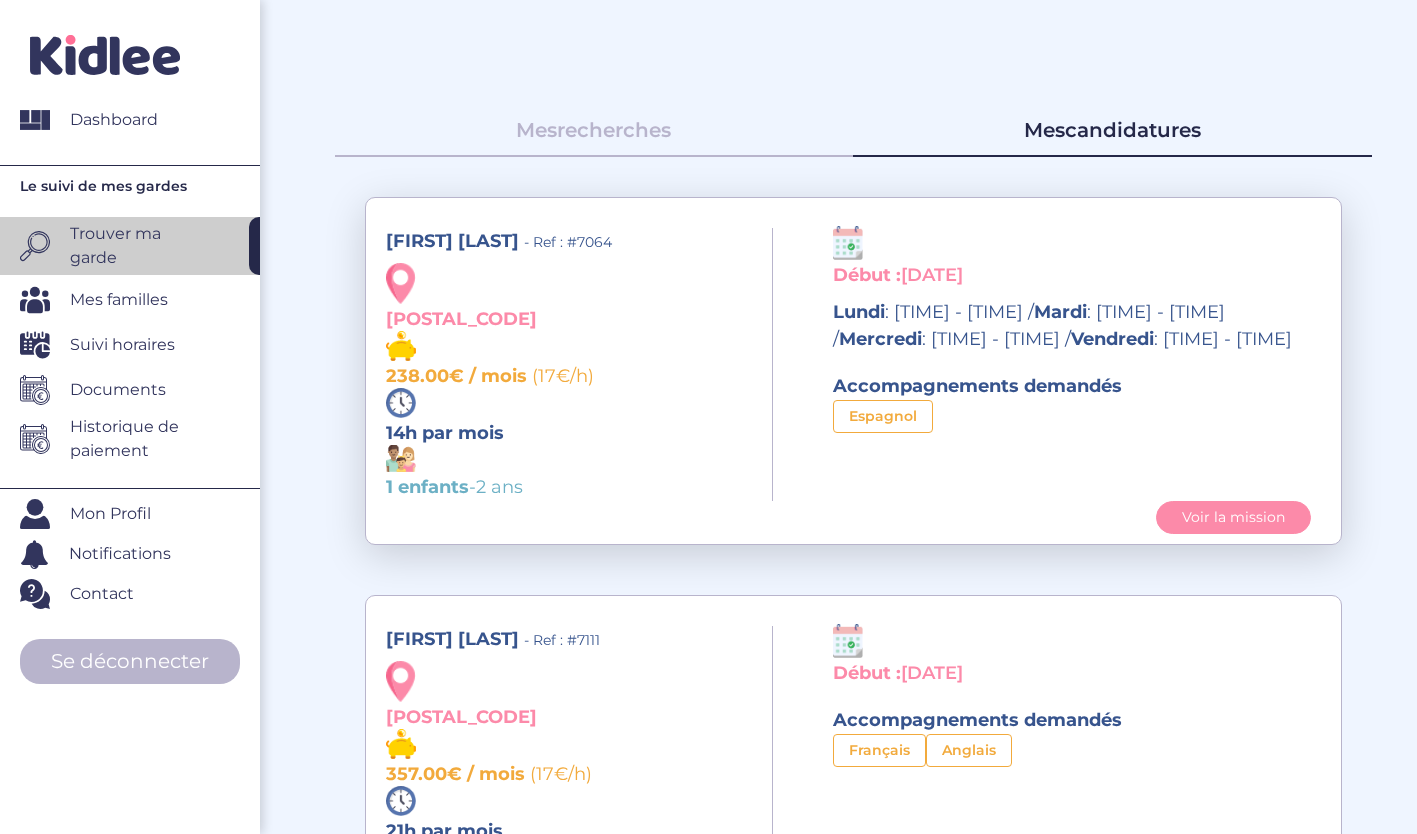scroll, scrollTop: 0, scrollLeft: 0, axis: both 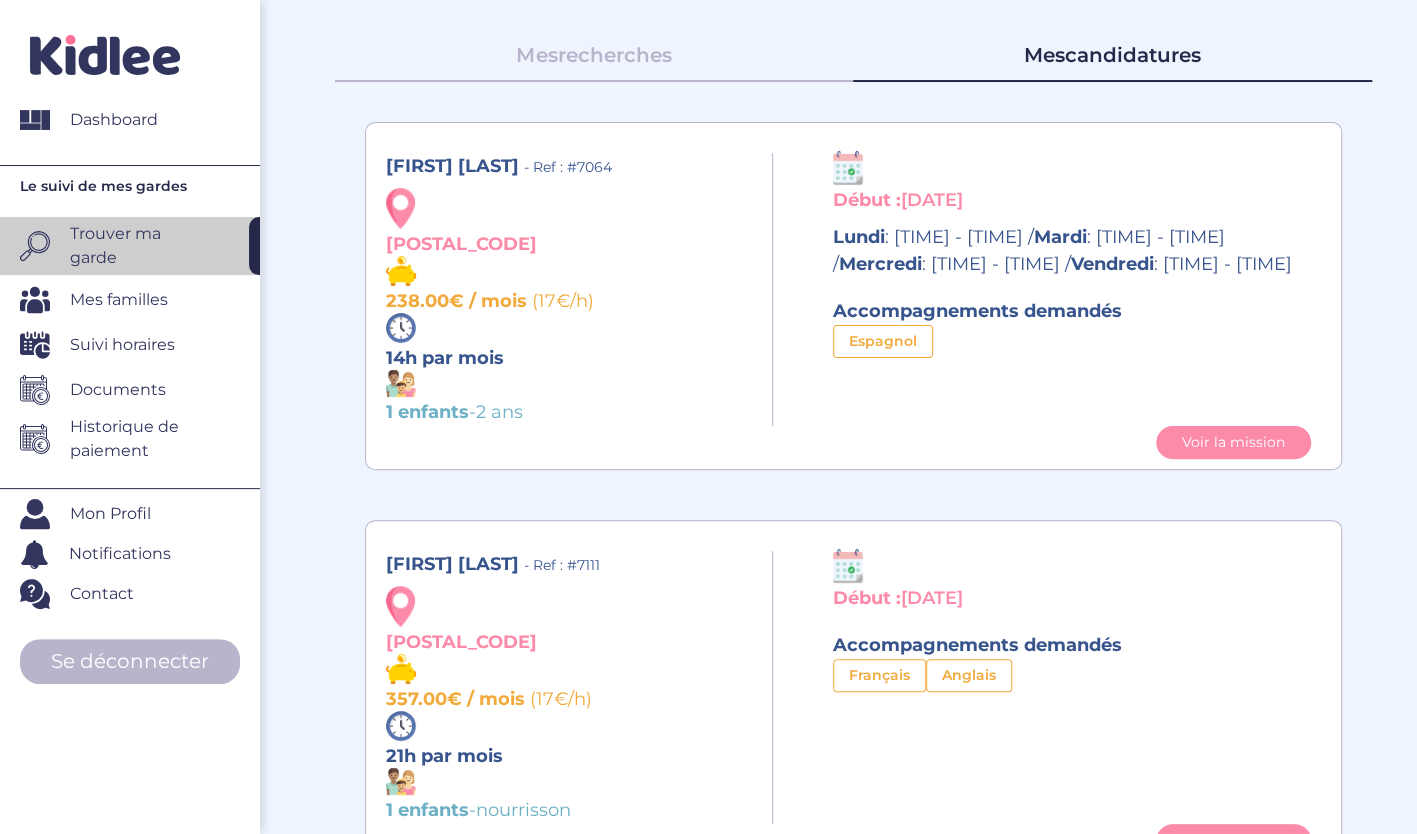click on "Dashboard" at bounding box center [114, 120] 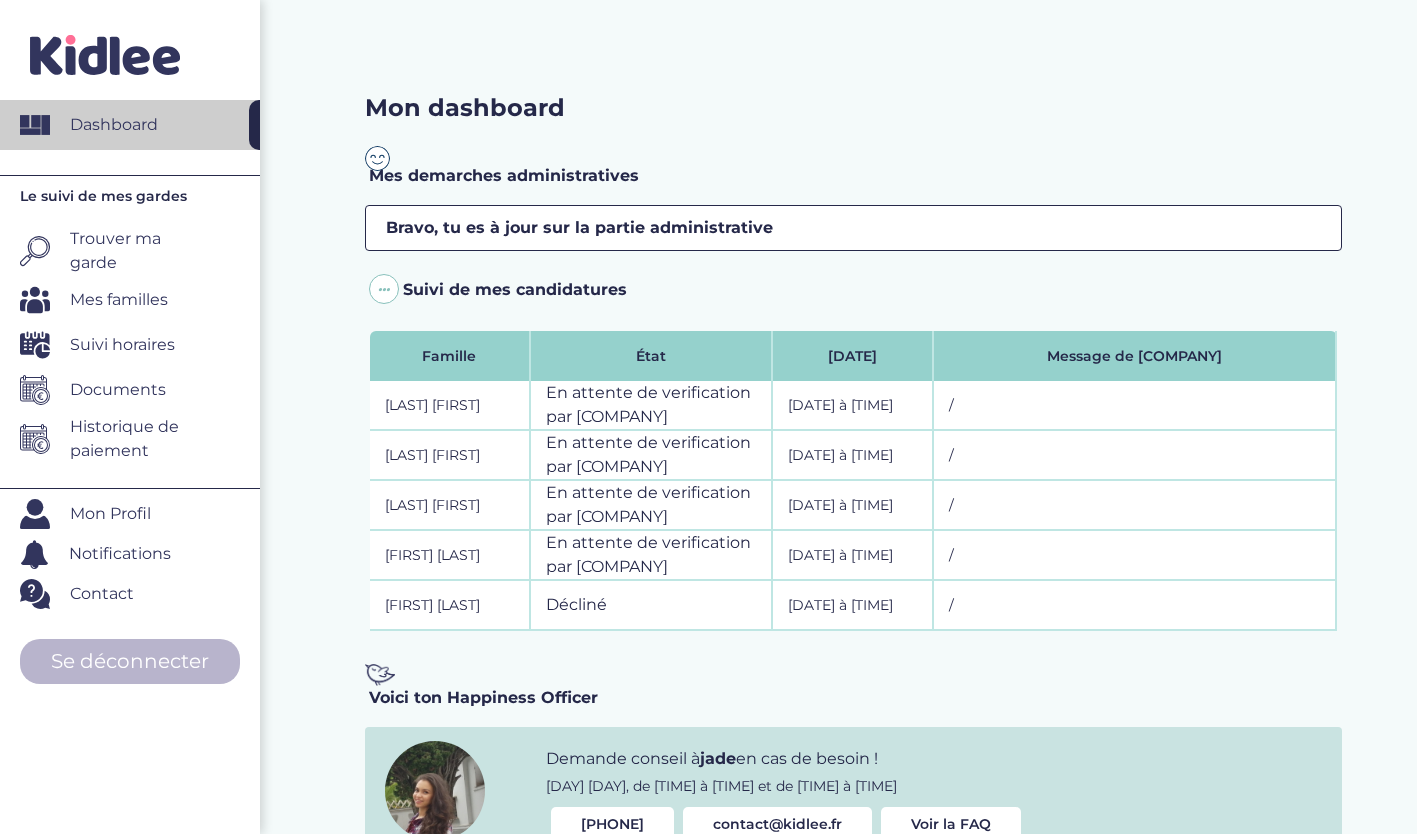 scroll, scrollTop: 0, scrollLeft: 0, axis: both 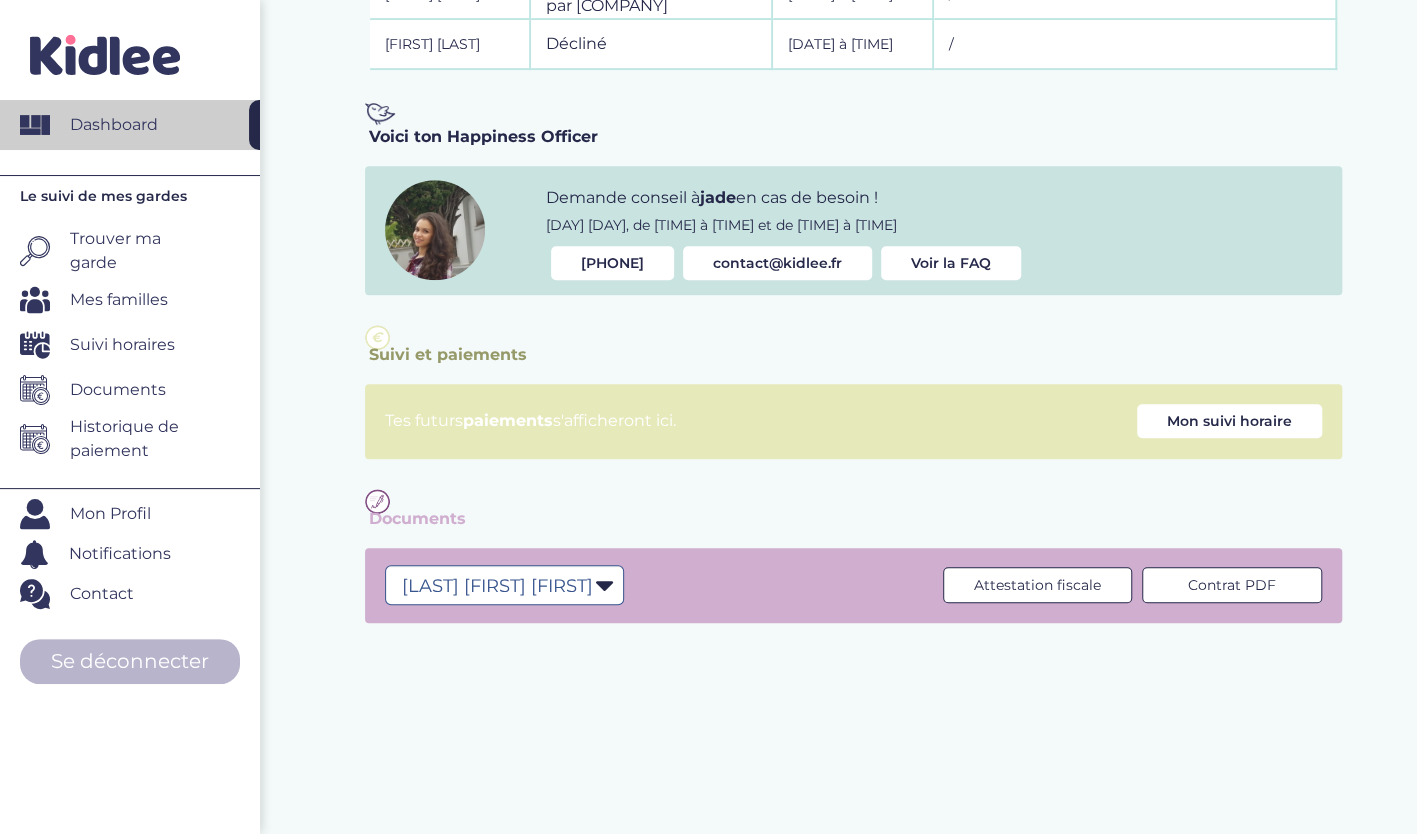 click on "Mes familles" at bounding box center (140, 300) 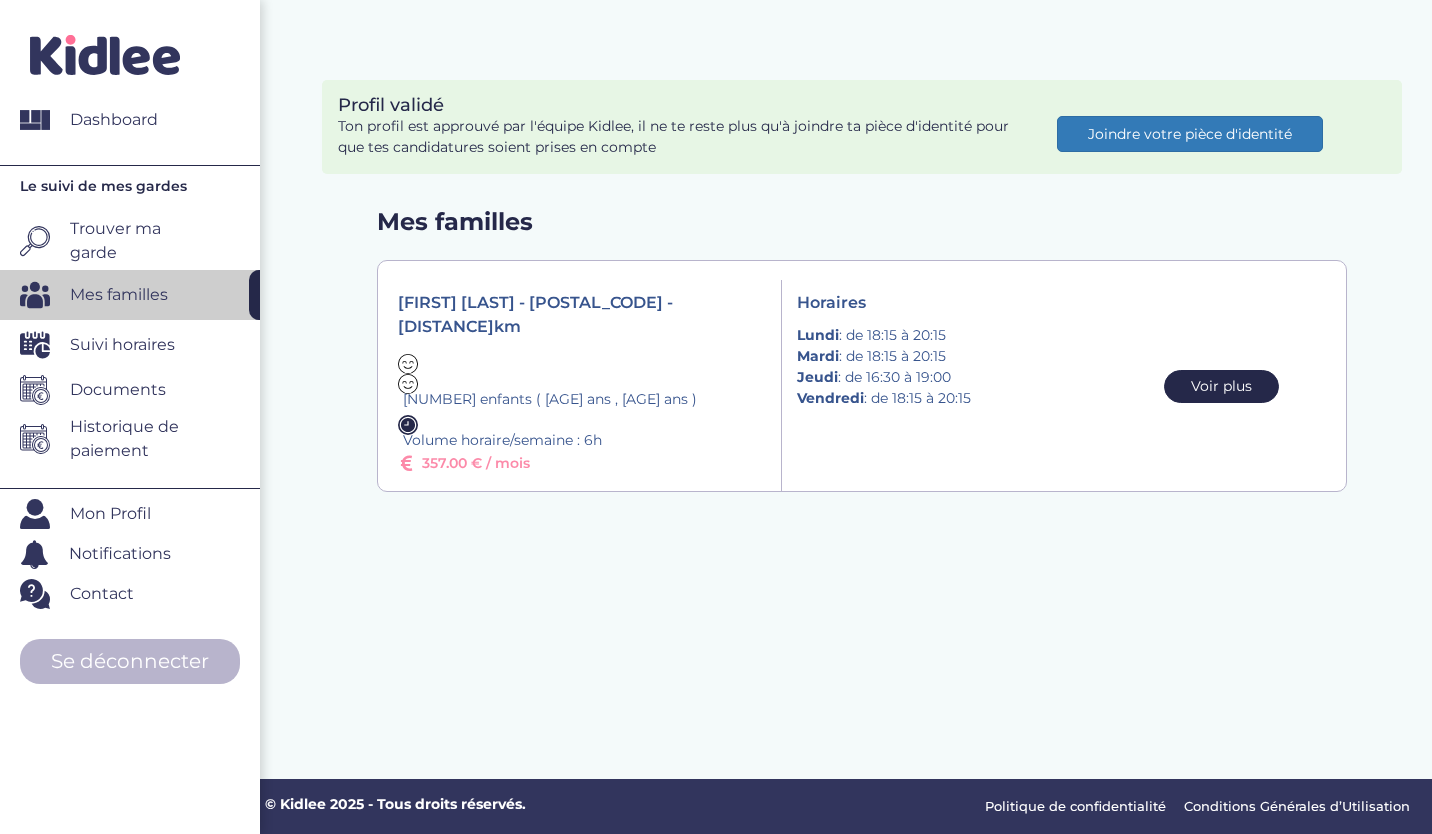 scroll, scrollTop: 0, scrollLeft: 0, axis: both 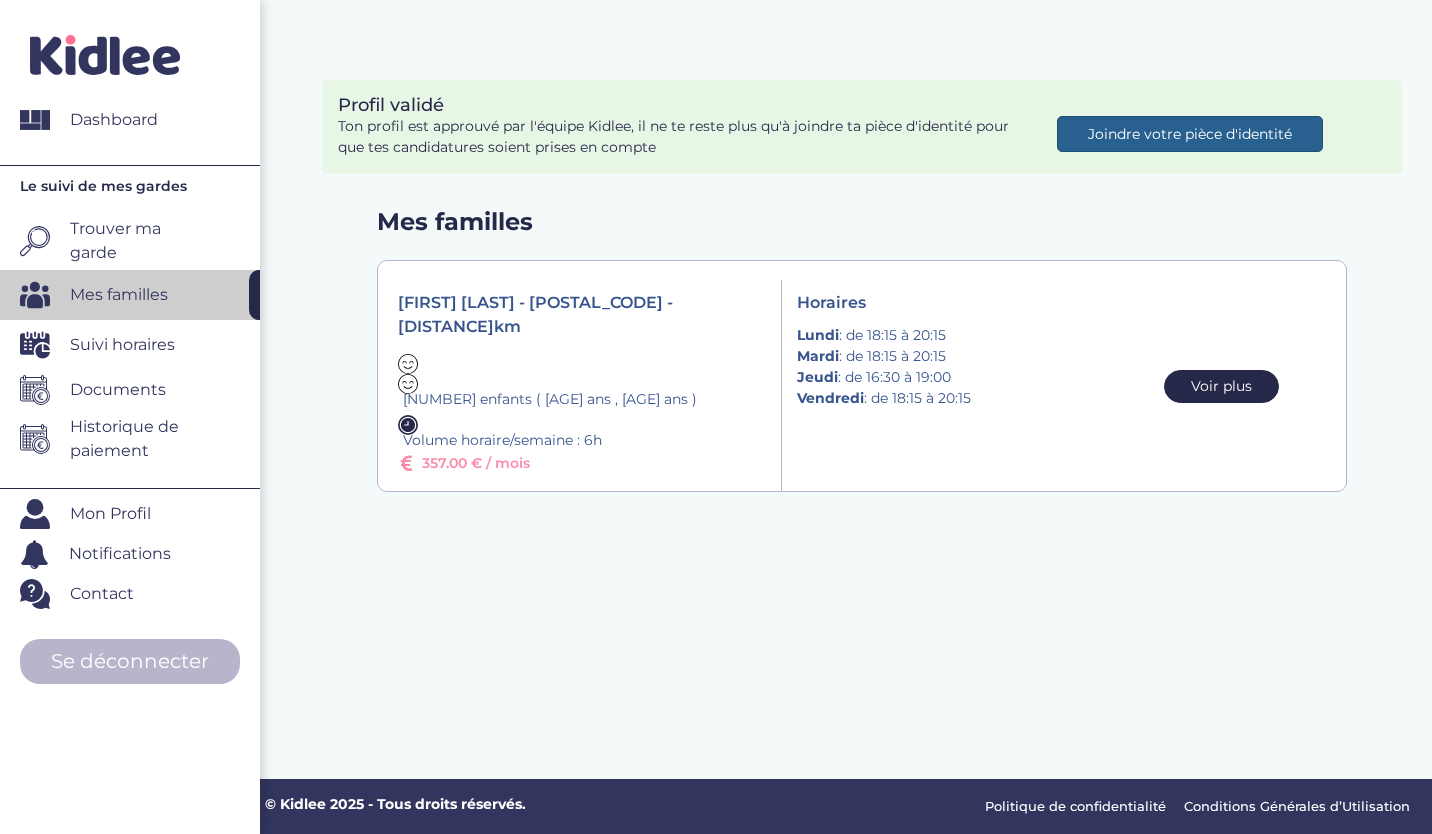 click on "Joindre votre pièce d'identité" at bounding box center [1190, 134] 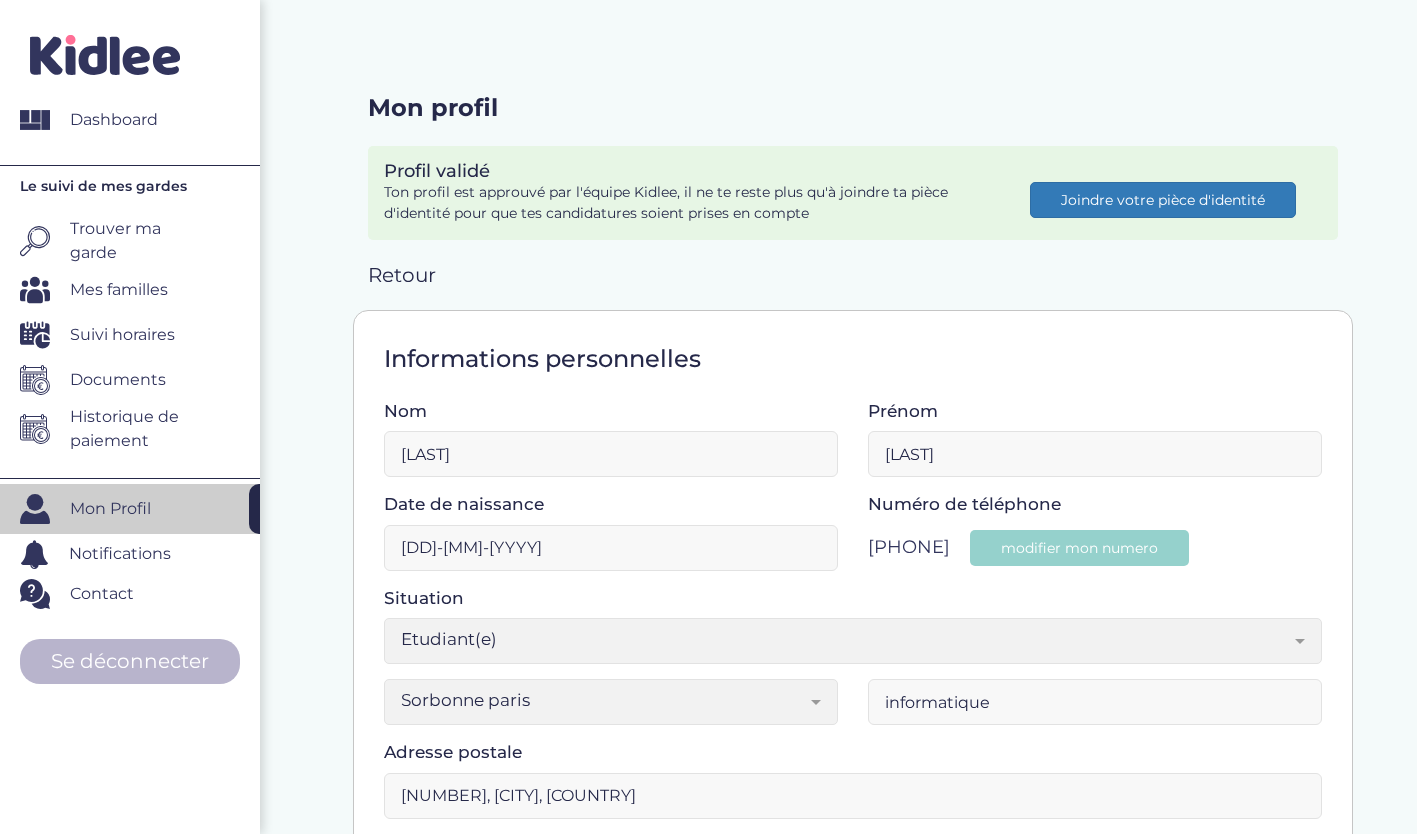 select on "3718" 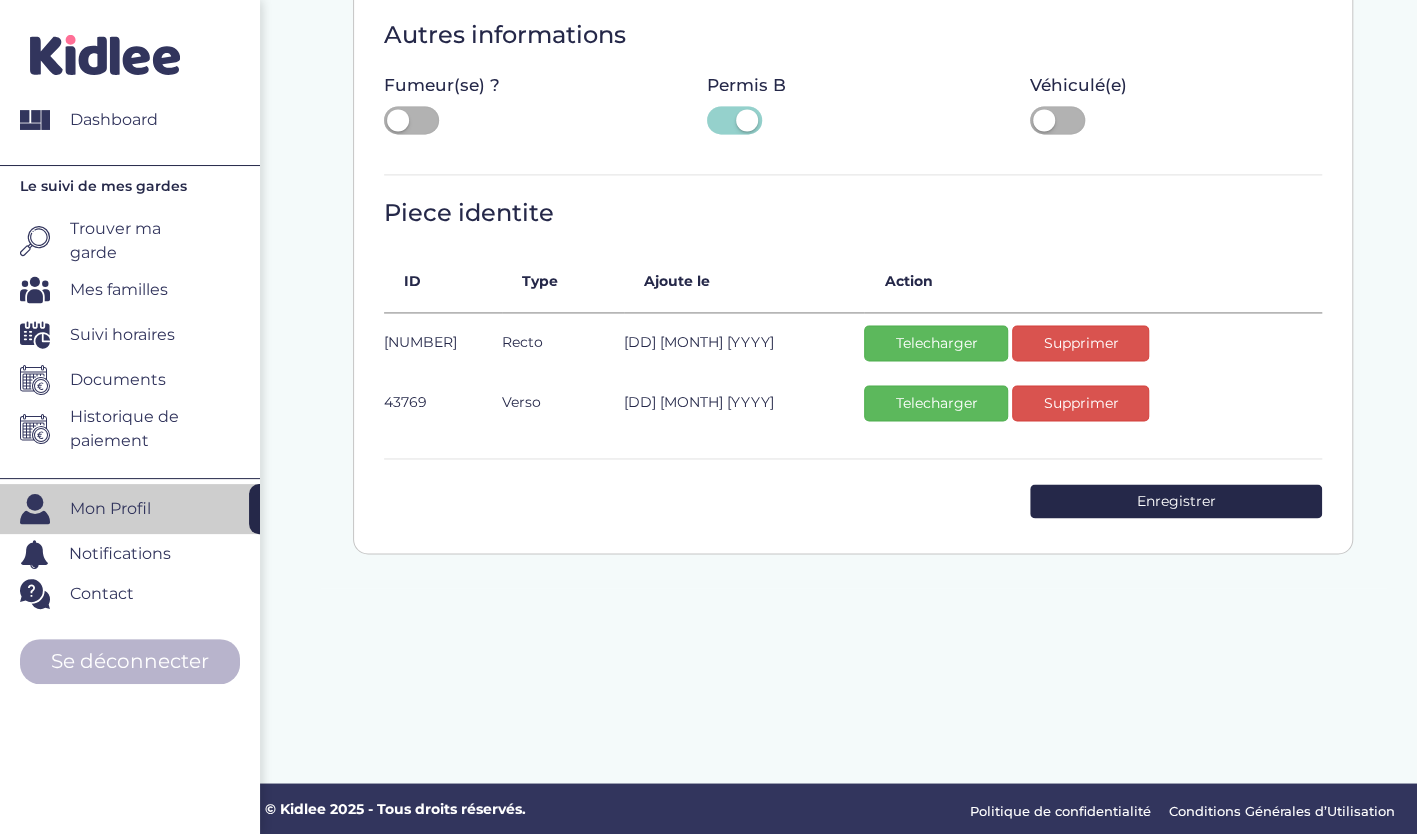 scroll, scrollTop: 0, scrollLeft: 0, axis: both 